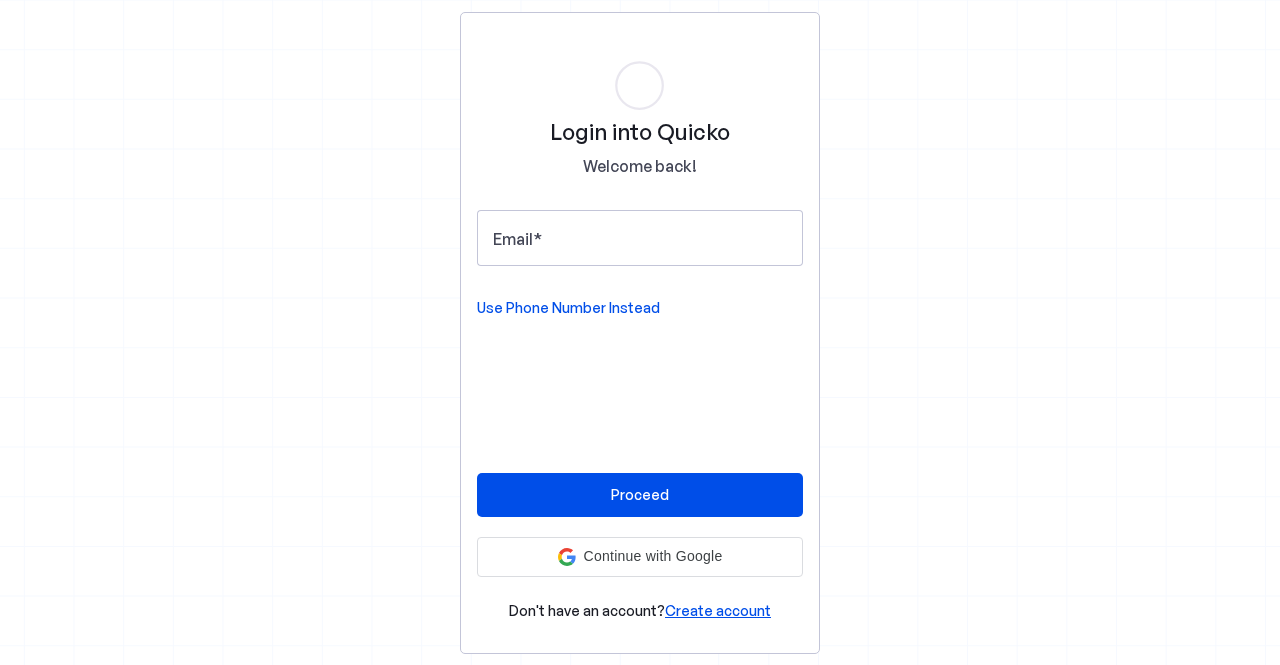 scroll, scrollTop: 0, scrollLeft: 0, axis: both 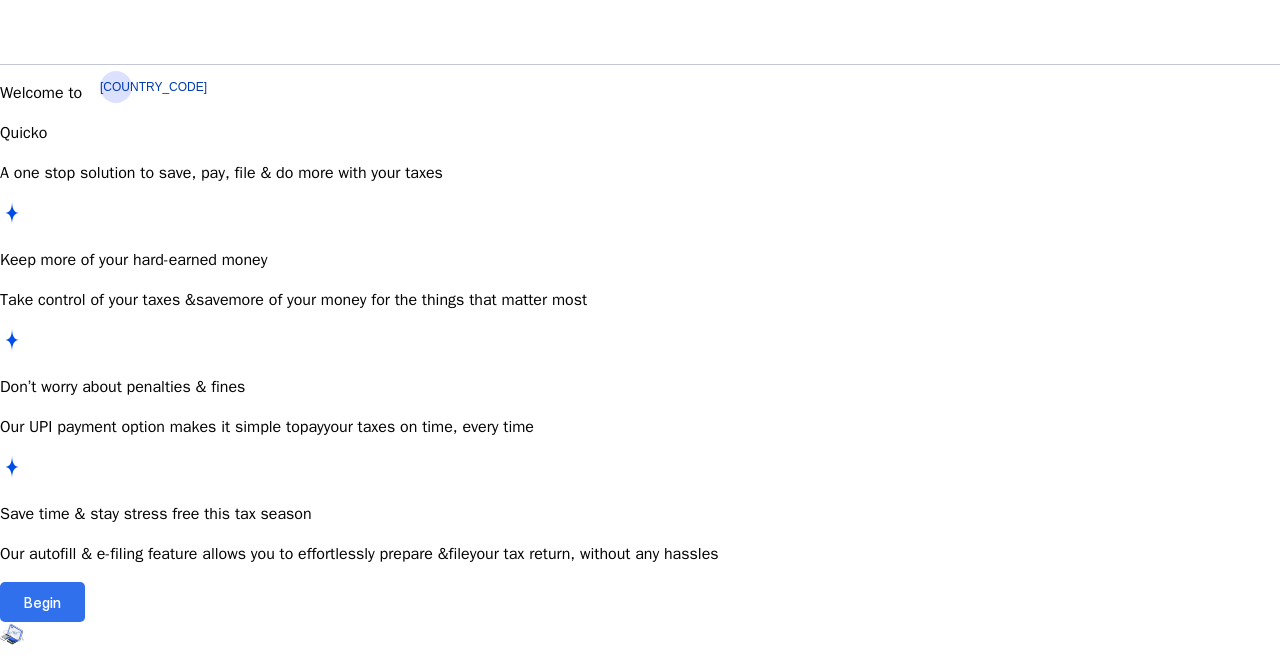 click on "Begin" at bounding box center [42, 602] 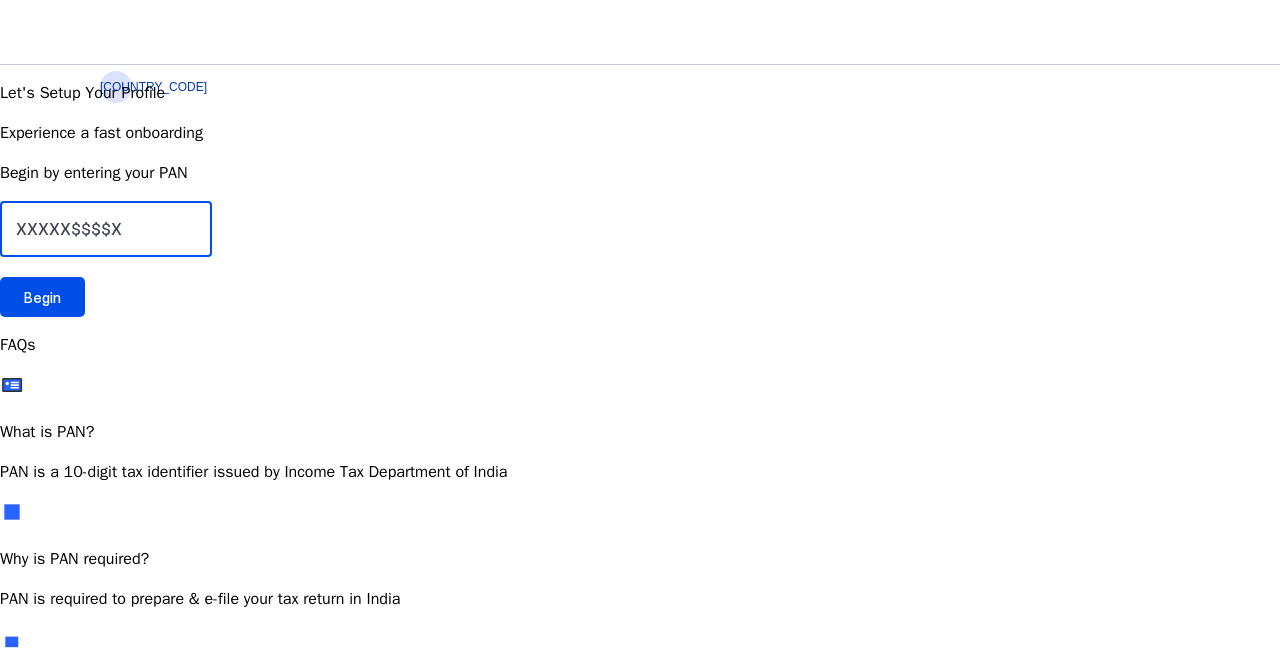 click at bounding box center [106, 229] 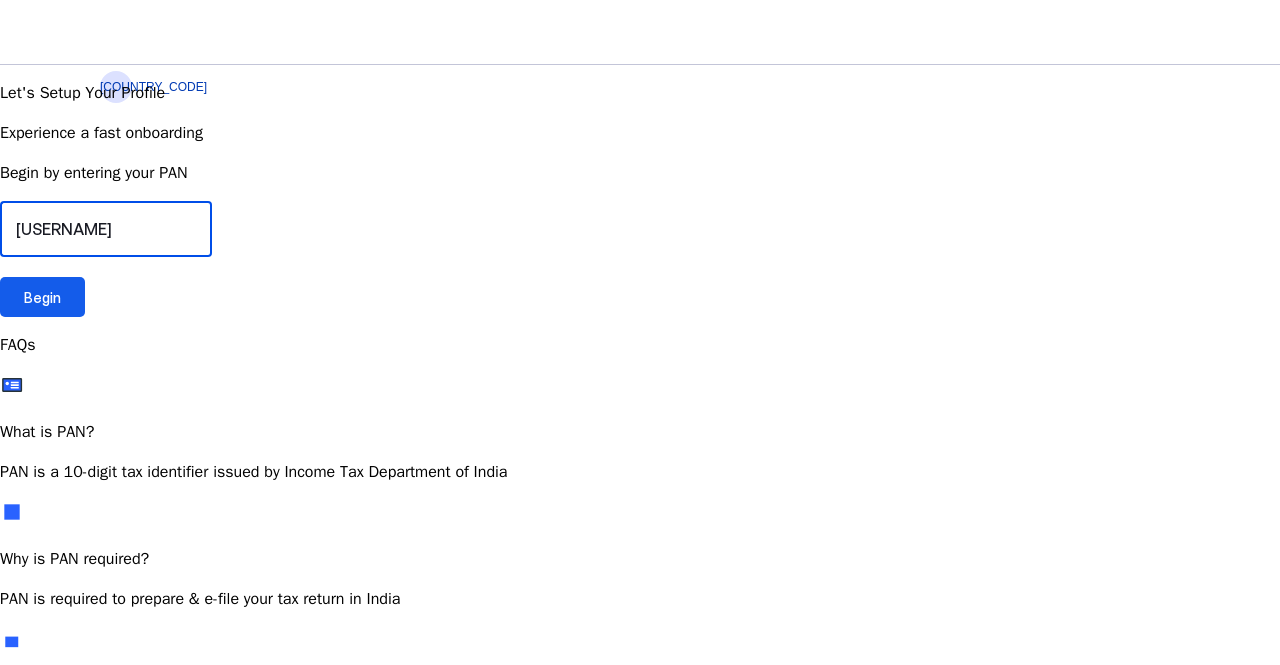 type on "[USERNAME]" 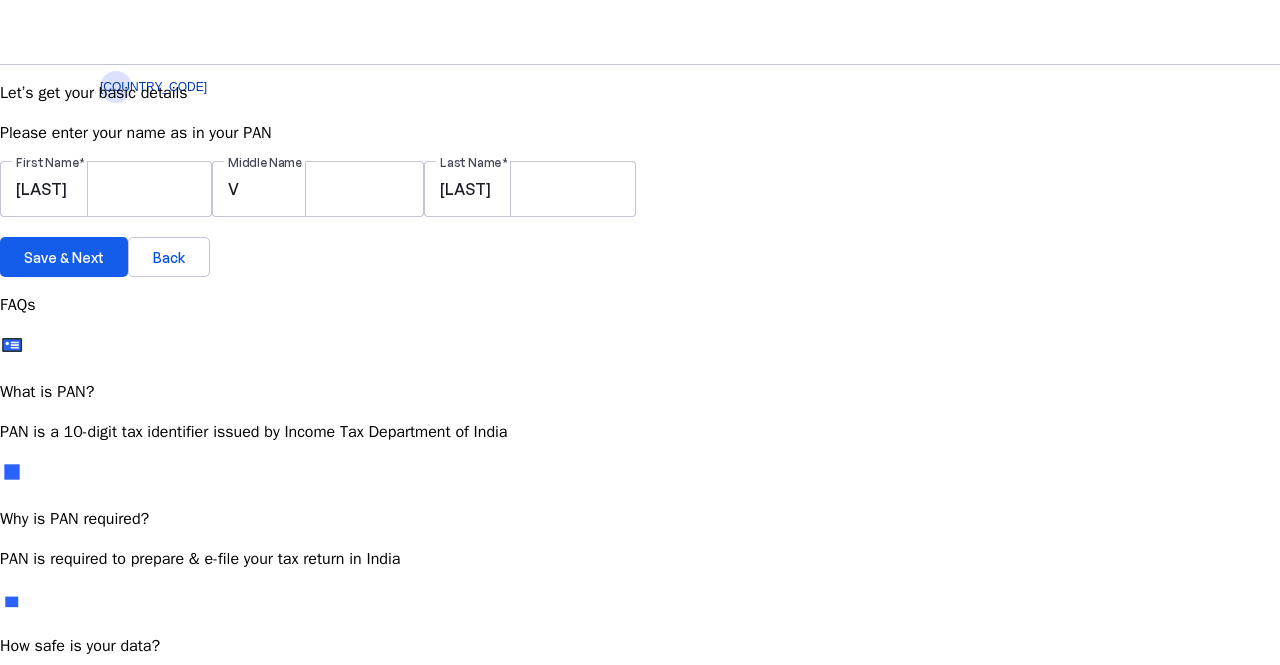 click on "Save & Next" at bounding box center (64, 257) 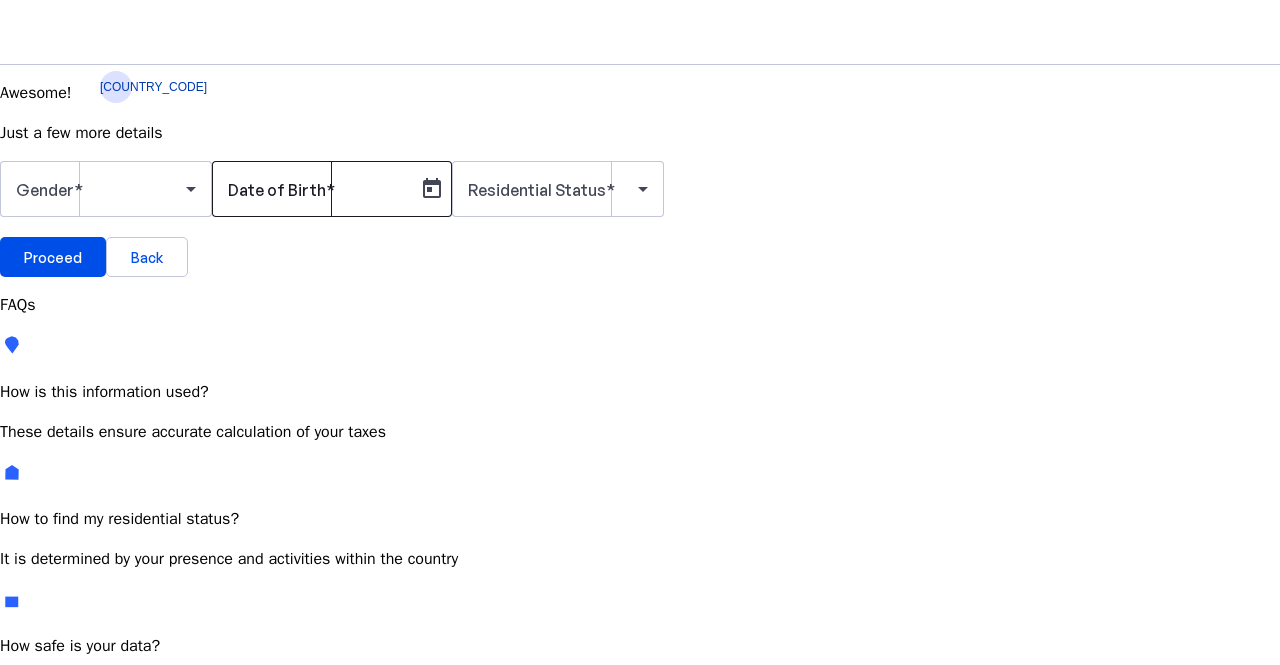click on "Date of Birth" at bounding box center [318, 189] 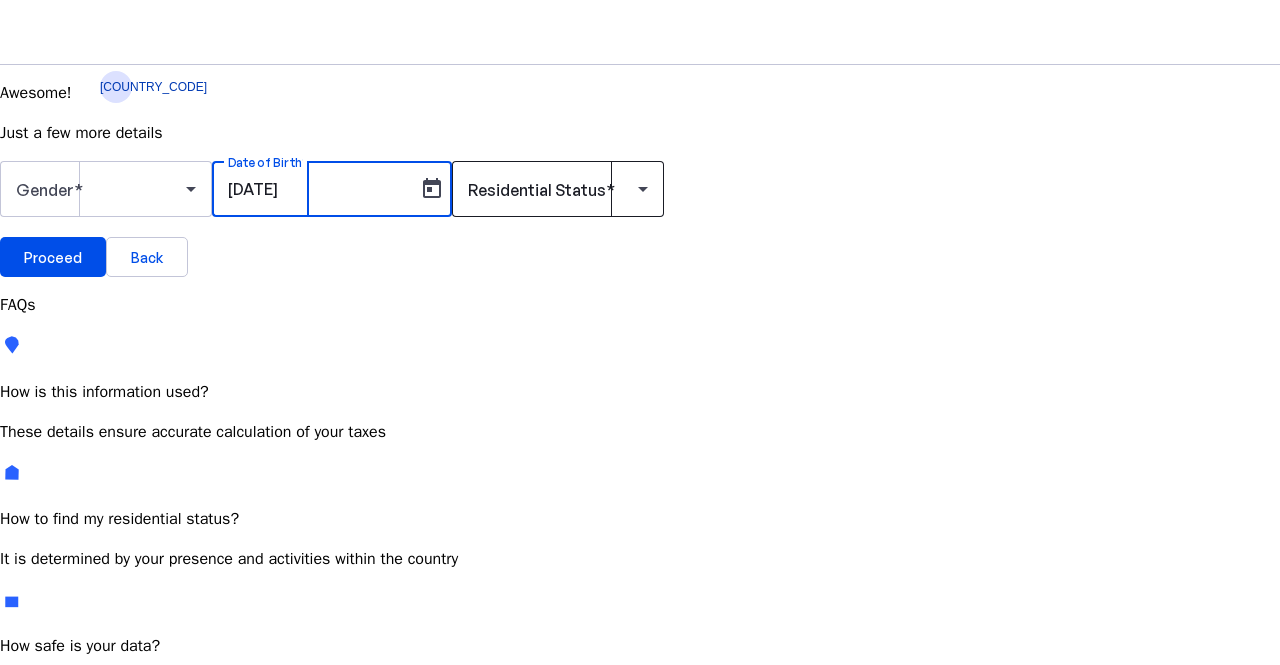 type on "[DATE]" 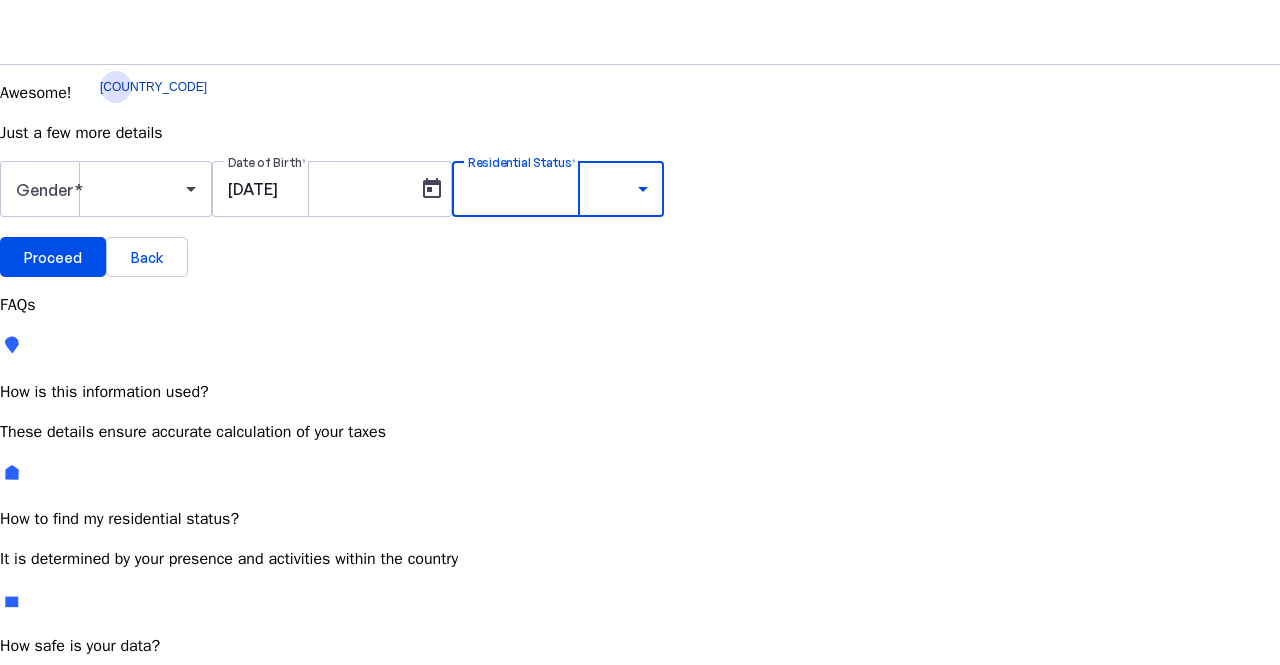 click on "Resident Most Common" at bounding box center (72, 766) 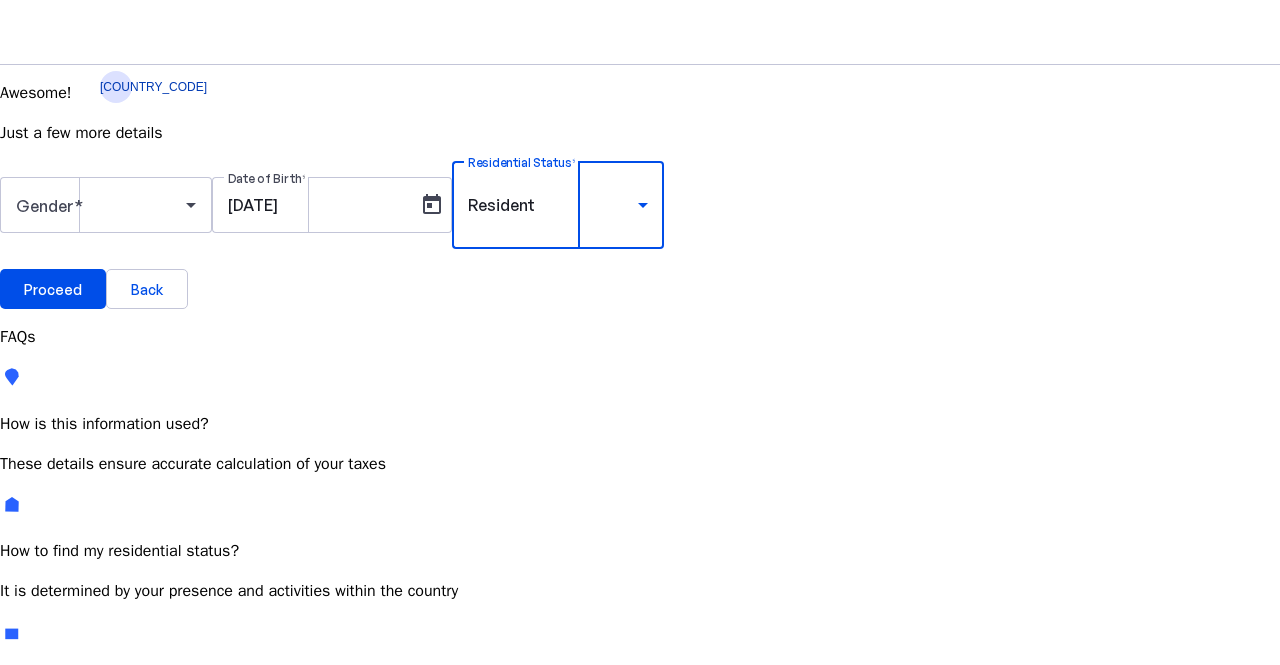 click on "Resident" at bounding box center (553, 205) 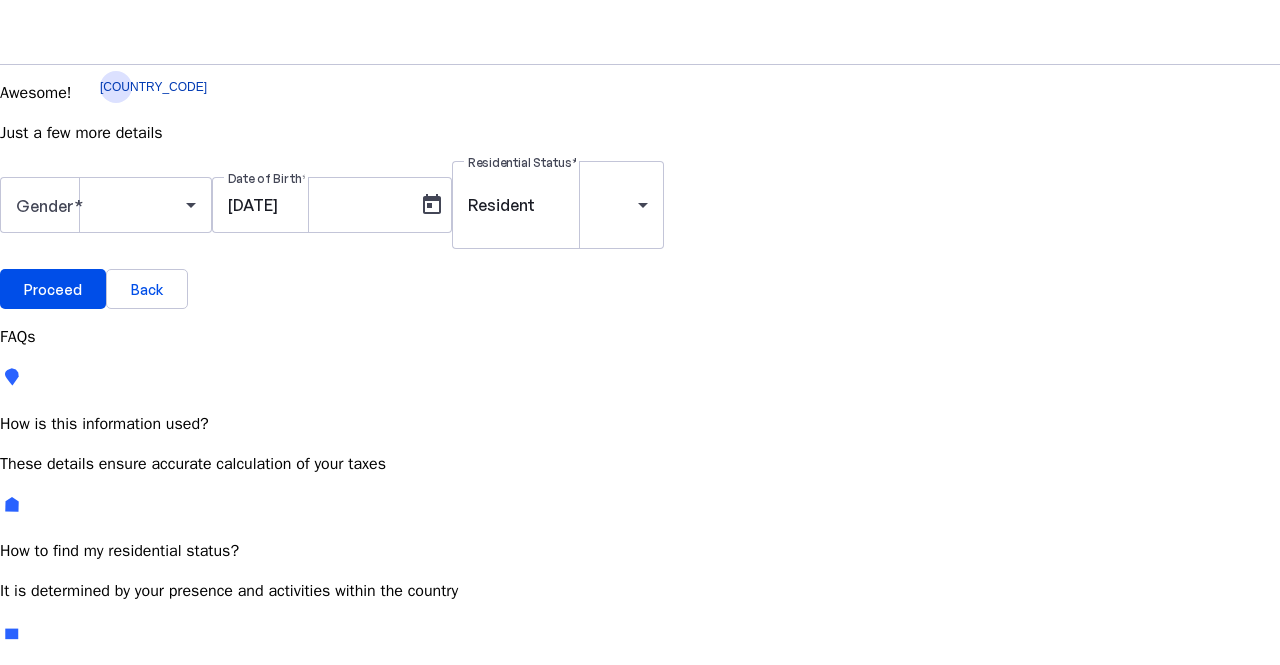 click on "Gender Date of Birth [DATE] Residential Status Resident" at bounding box center (640, 215) 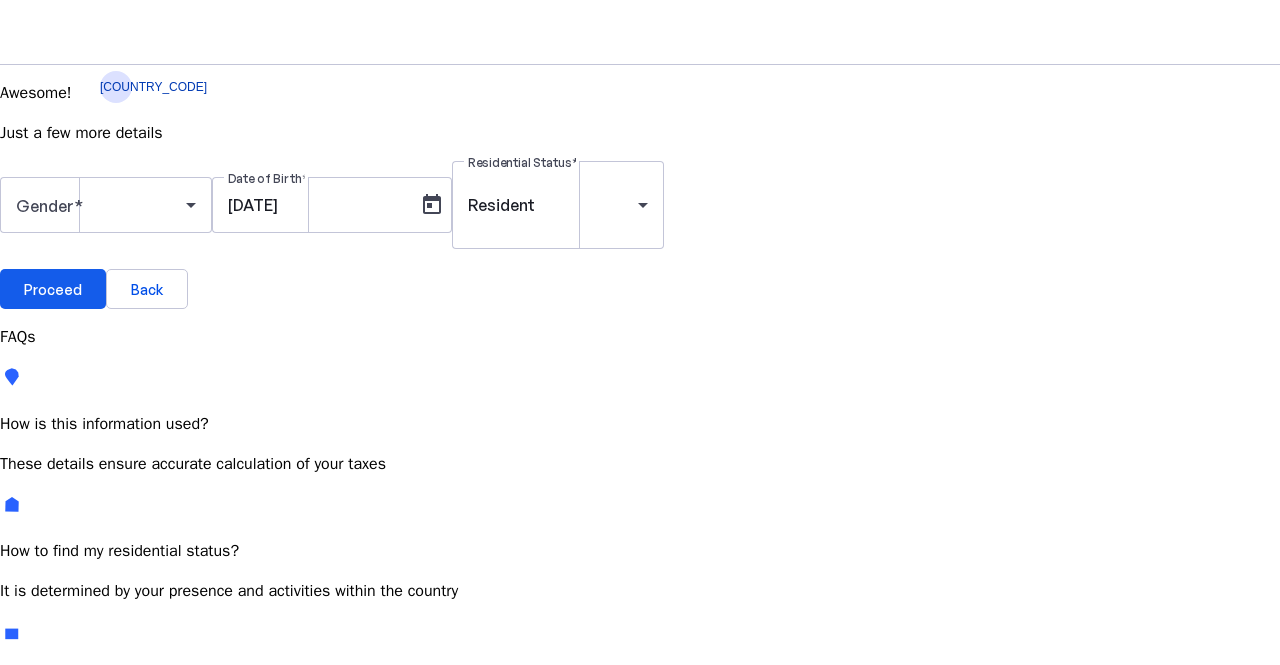 click on "Proceed" at bounding box center [53, 289] 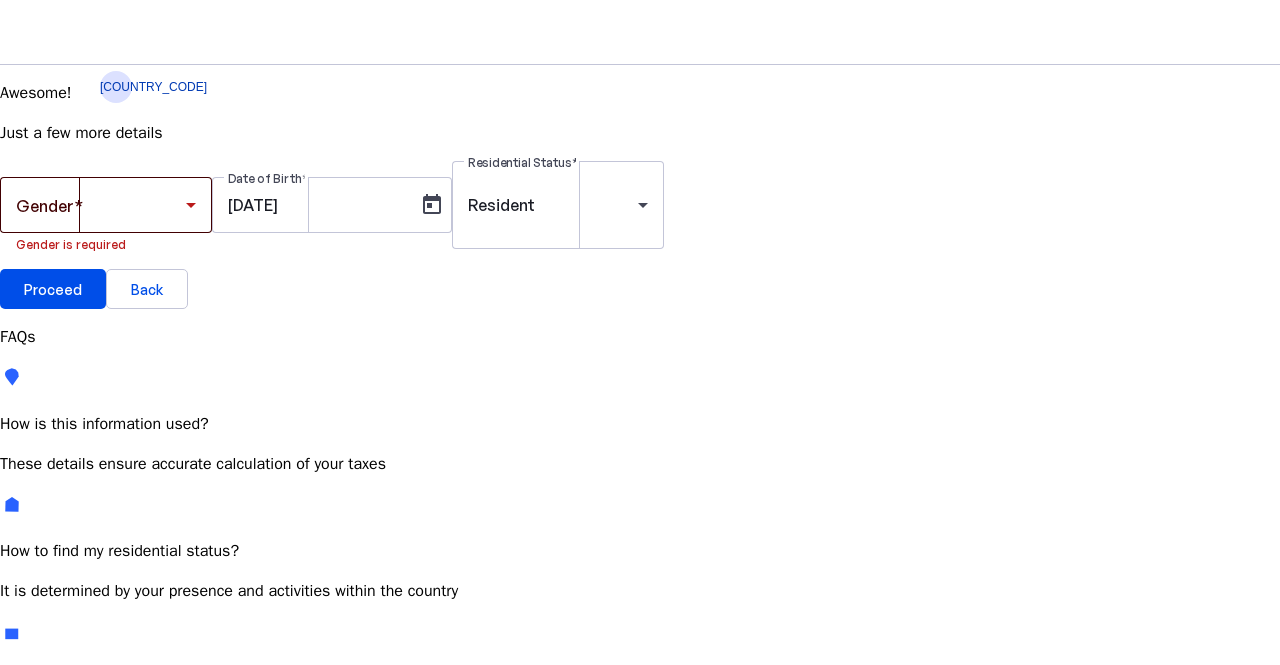 click at bounding box center (101, 205) 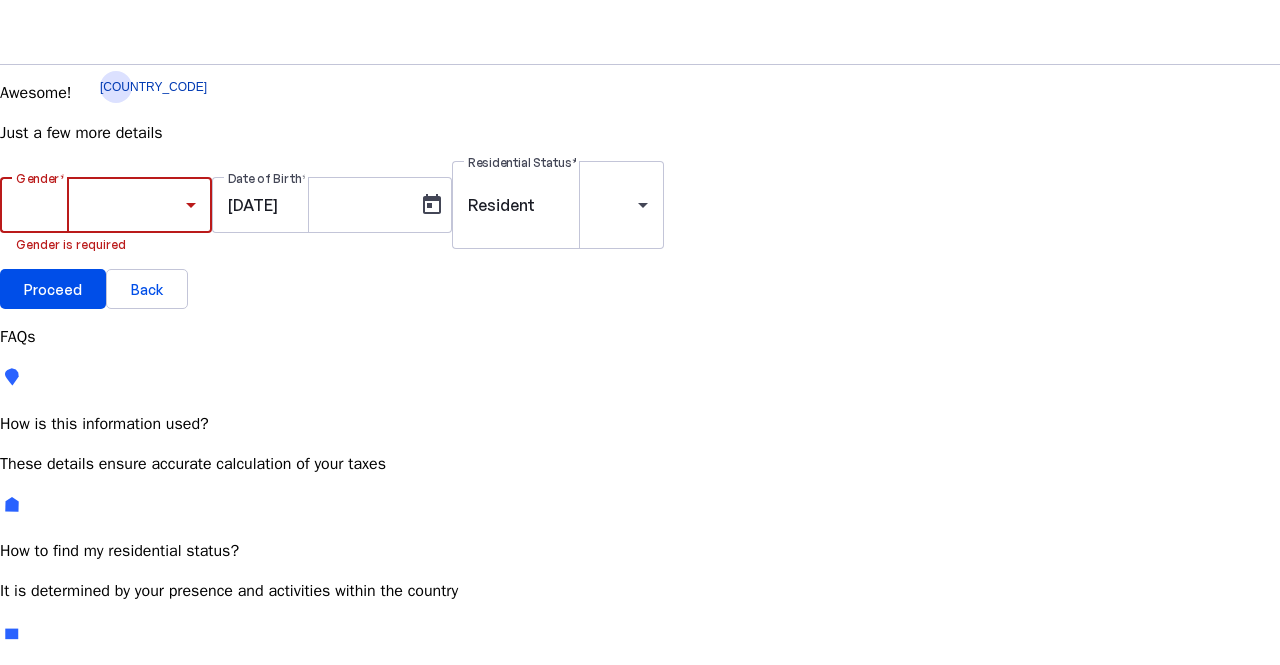 click on "Male" at bounding box center (154, 778) 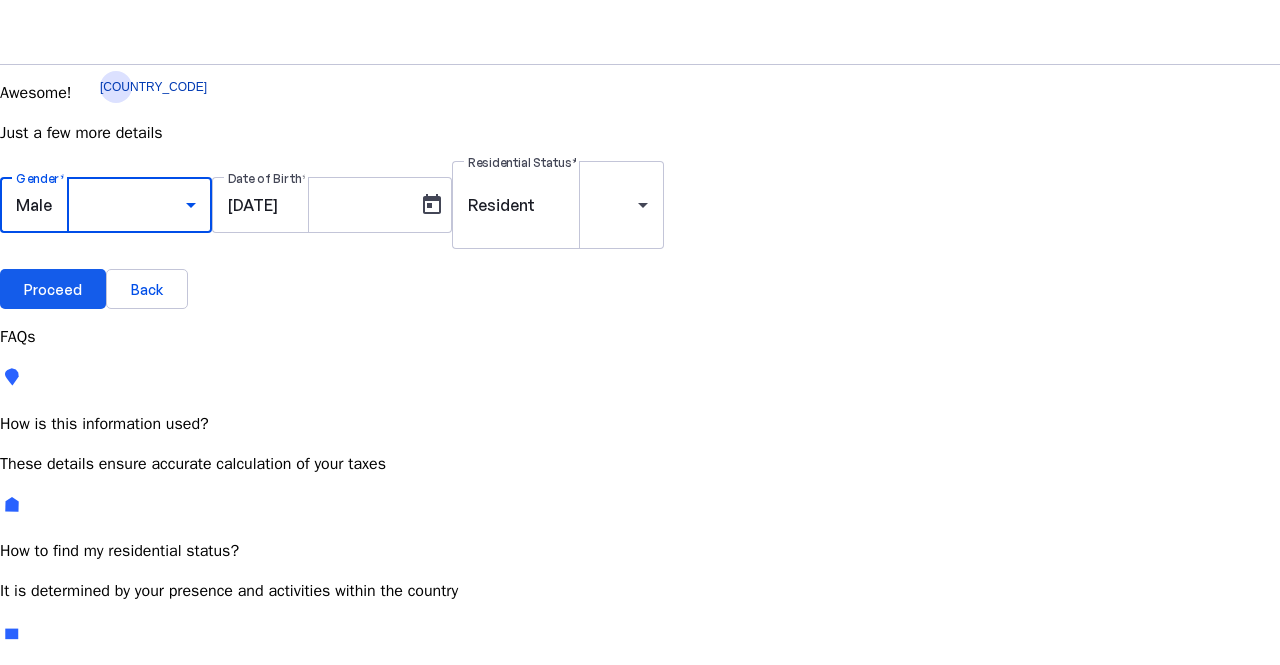 click on "Proceed" at bounding box center (53, 289) 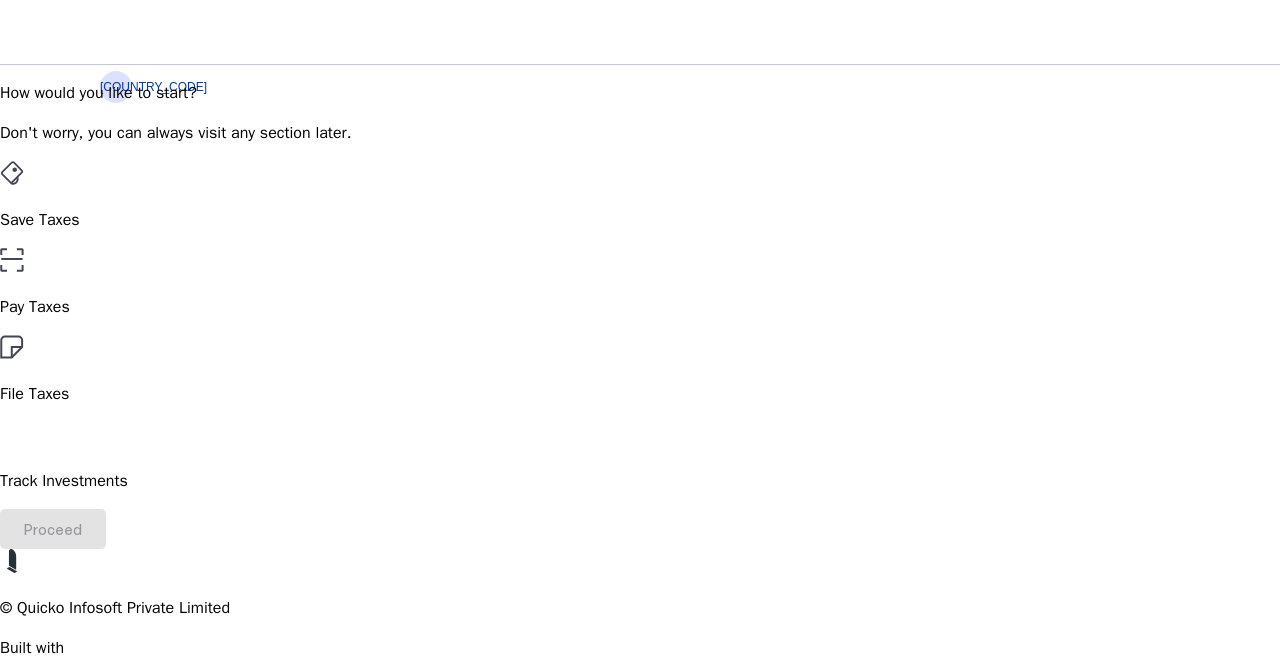click on "File Taxes" at bounding box center (640, 220) 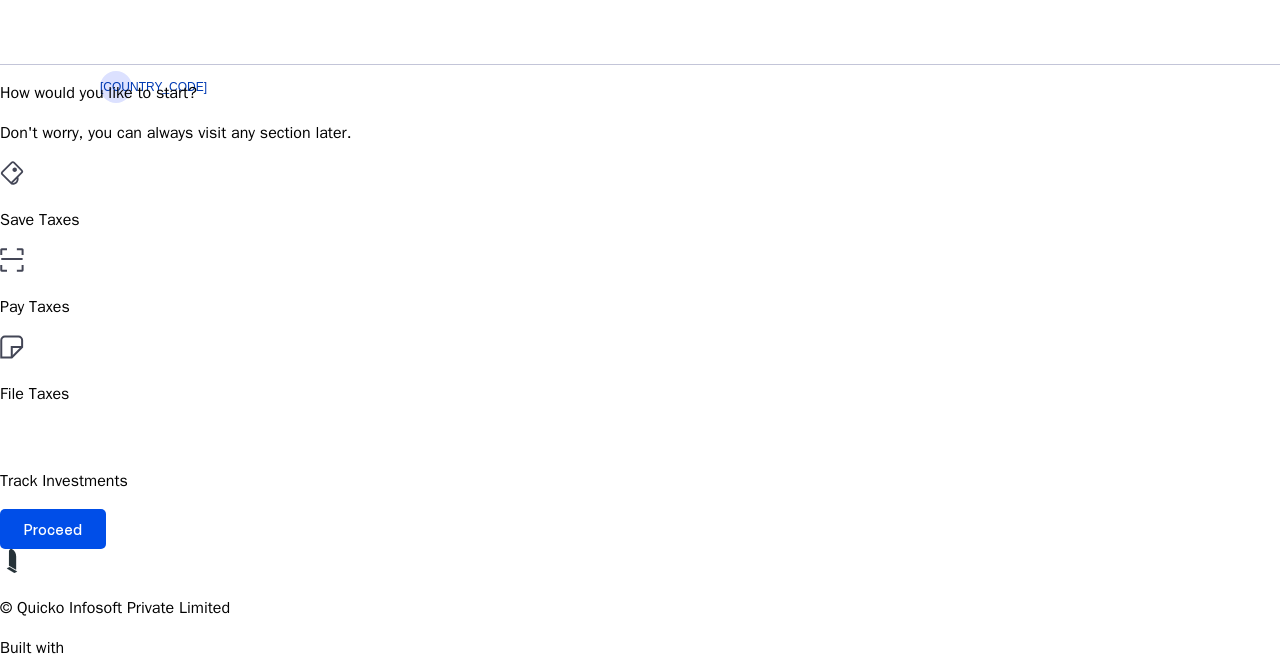 drag, startPoint x: 136, startPoint y: 601, endPoint x: 291, endPoint y: 572, distance: 157.68958 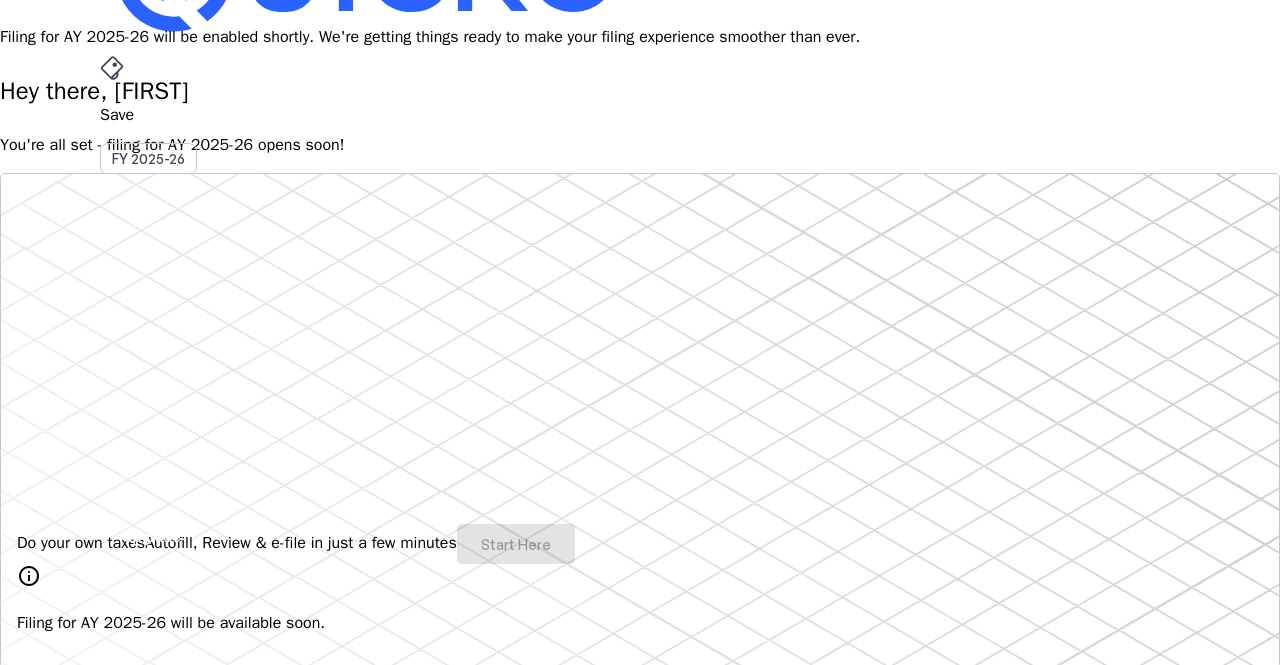 scroll, scrollTop: 0, scrollLeft: 0, axis: both 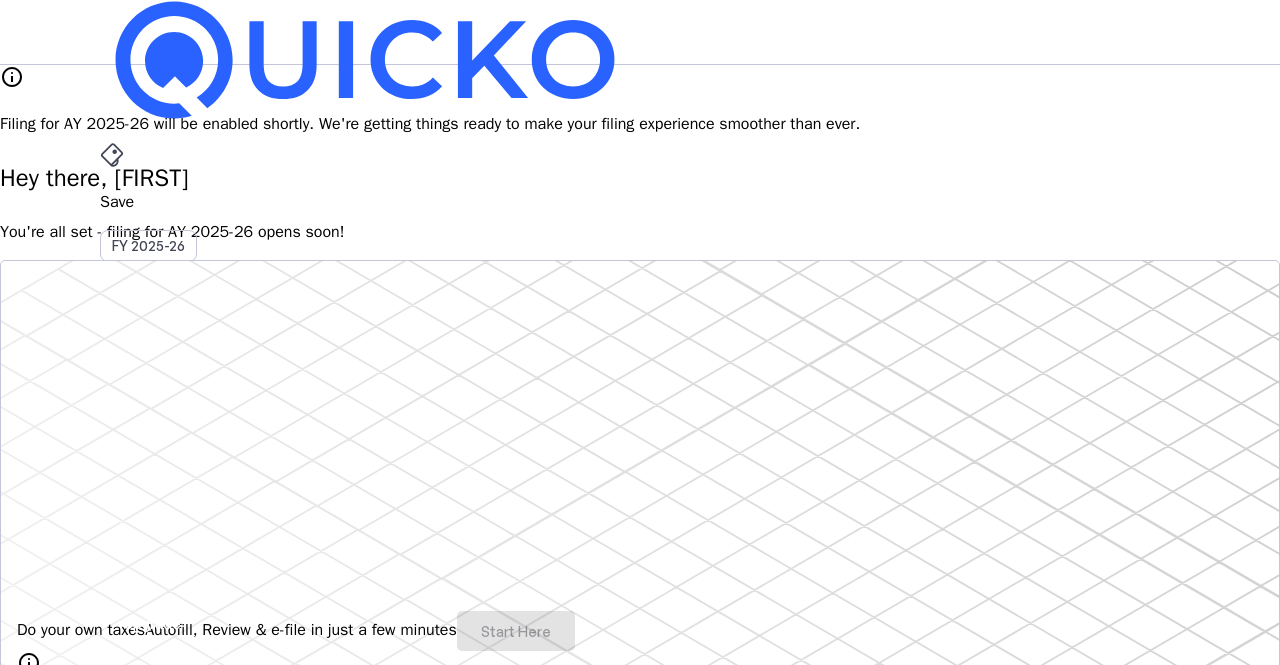 click on "arrow_drop_down" at bounding box center [112, 536] 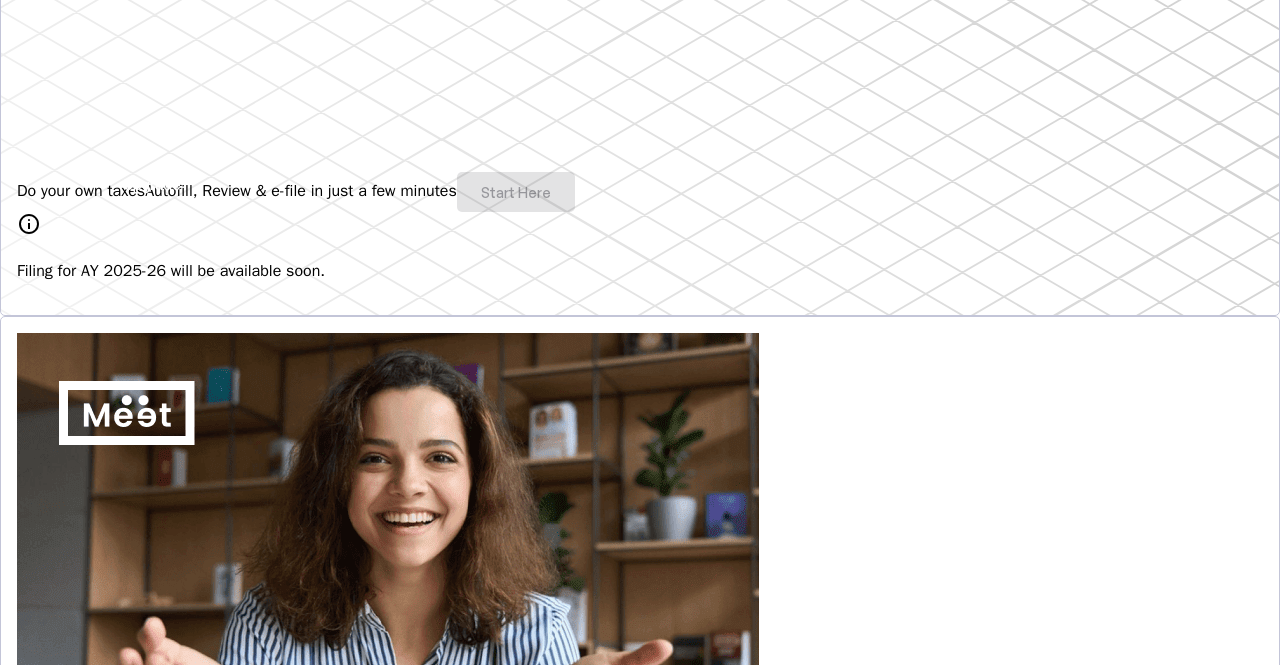 scroll, scrollTop: 0, scrollLeft: 0, axis: both 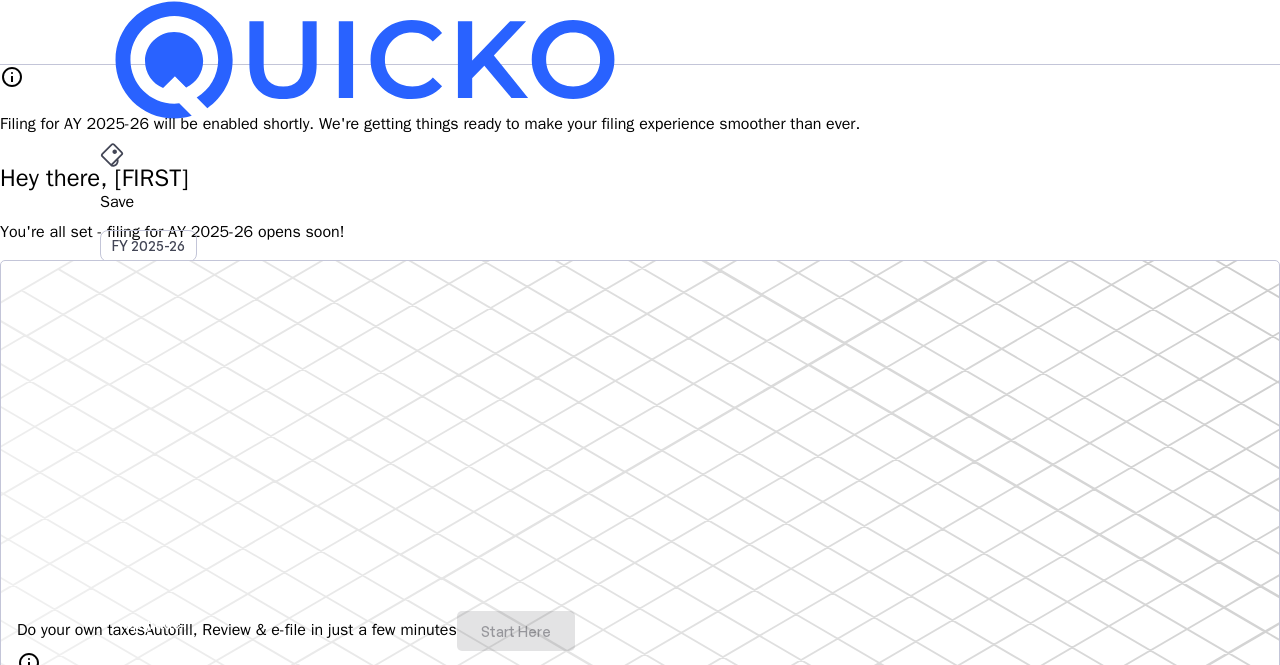 click on "[COUNTRY_CODE]" at bounding box center [116, 587] 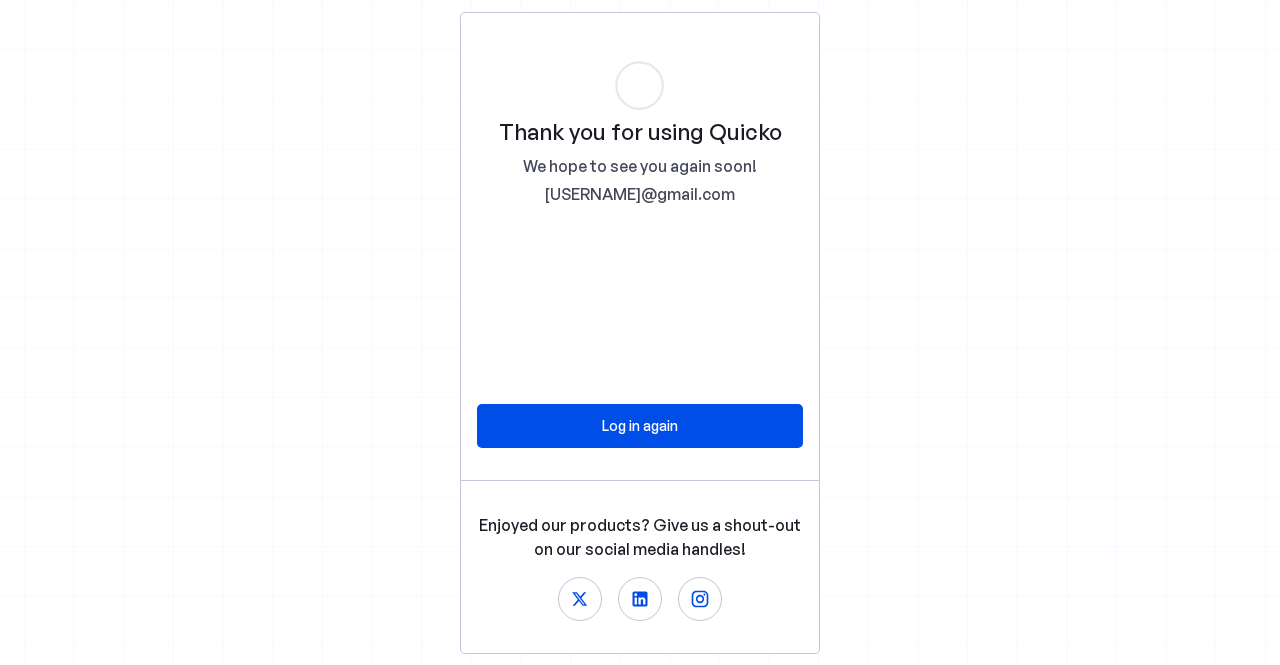 scroll, scrollTop: 0, scrollLeft: 0, axis: both 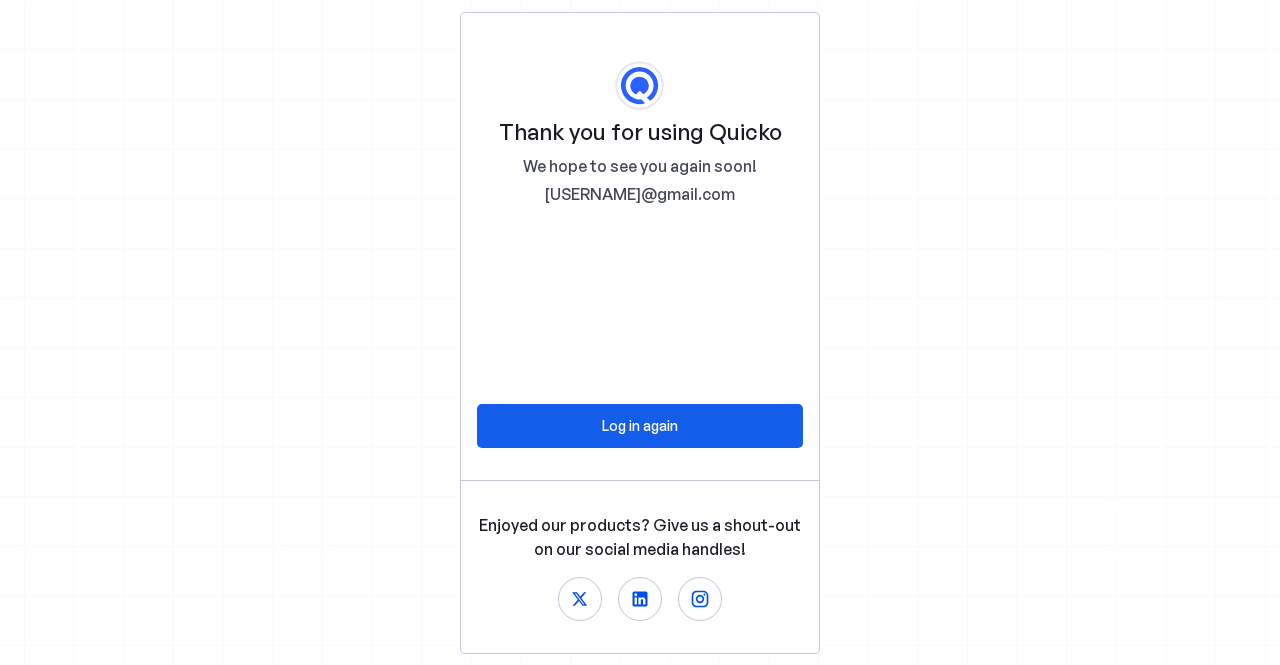 click on "Log in again" at bounding box center [640, 425] 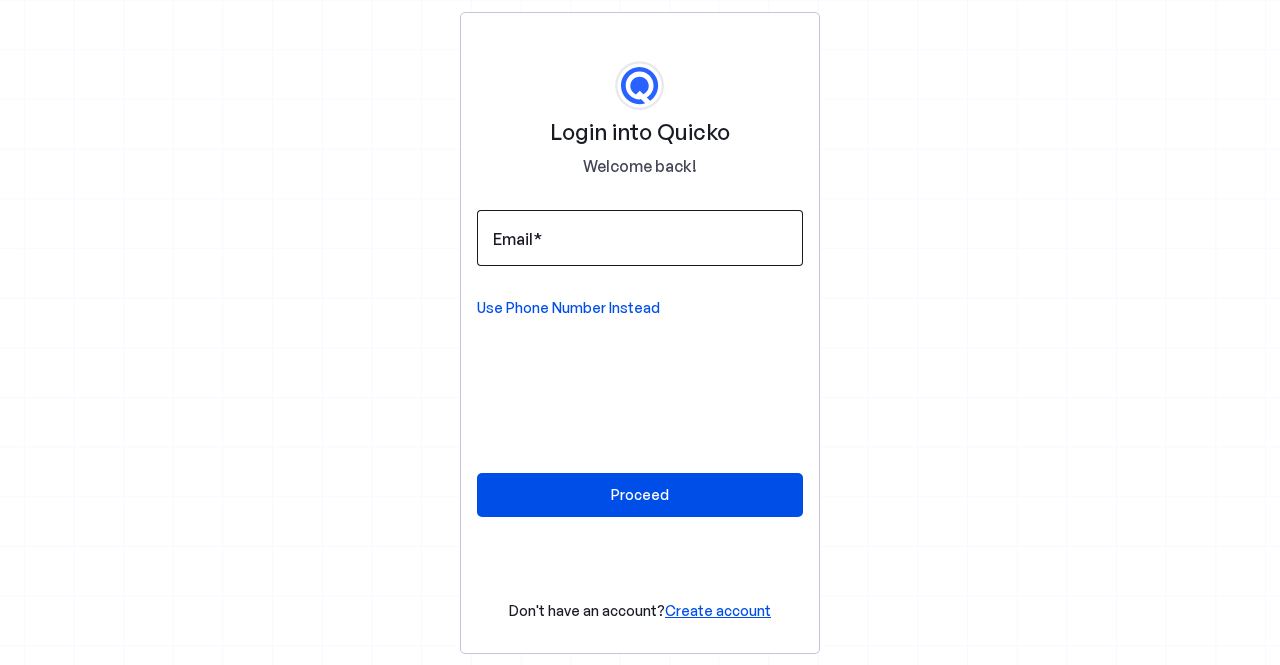 click on "Email" at bounding box center [513, 239] 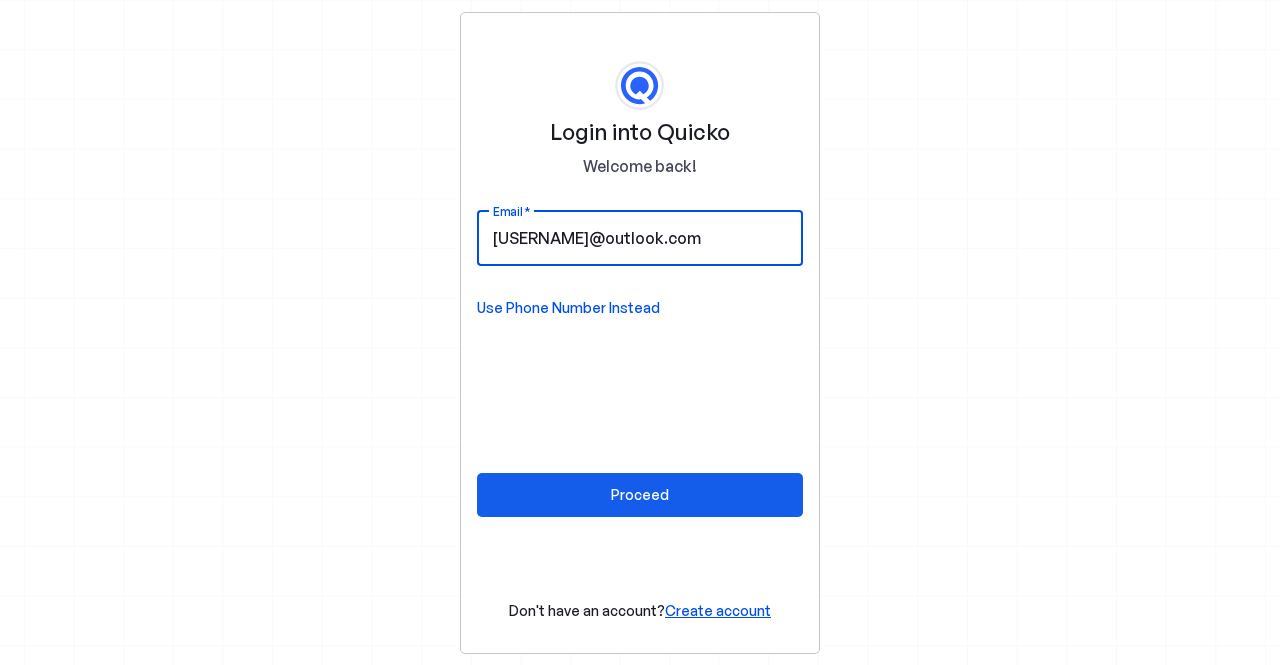 type on "gajananbhat@outlook.com" 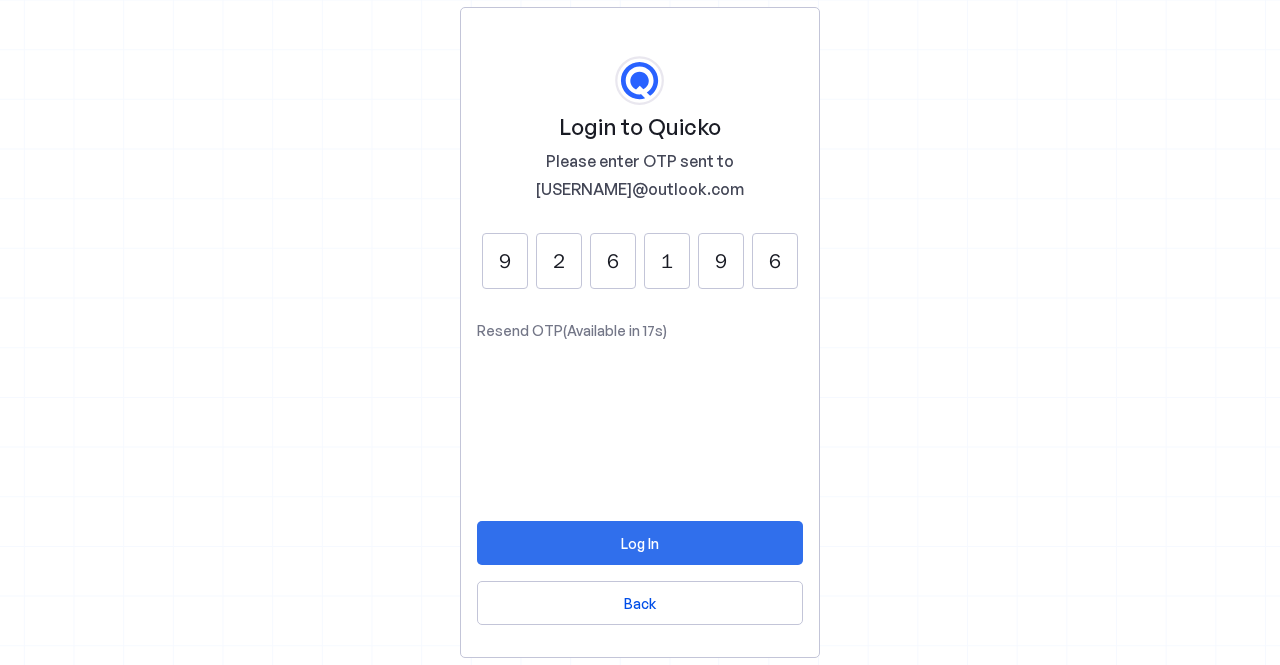 click at bounding box center [640, 543] 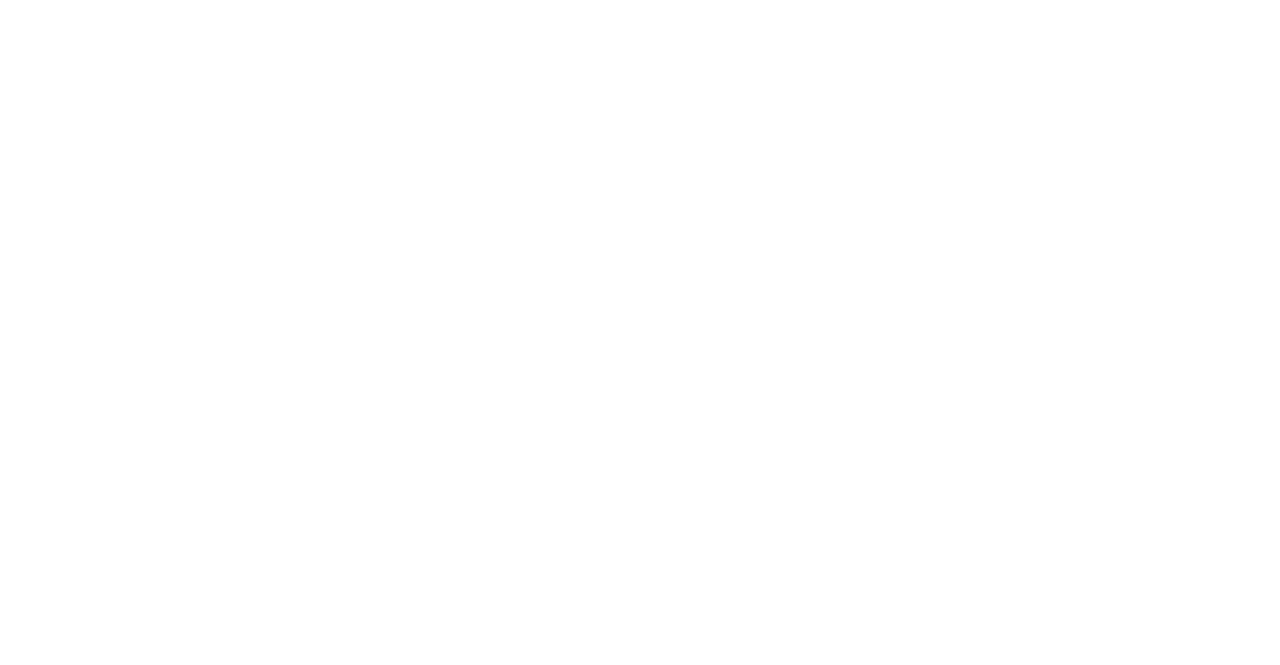 scroll, scrollTop: 0, scrollLeft: 0, axis: both 